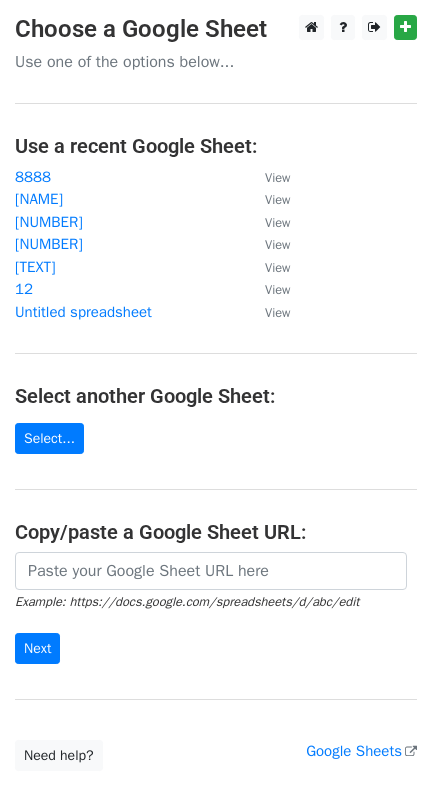 scroll, scrollTop: 0, scrollLeft: 0, axis: both 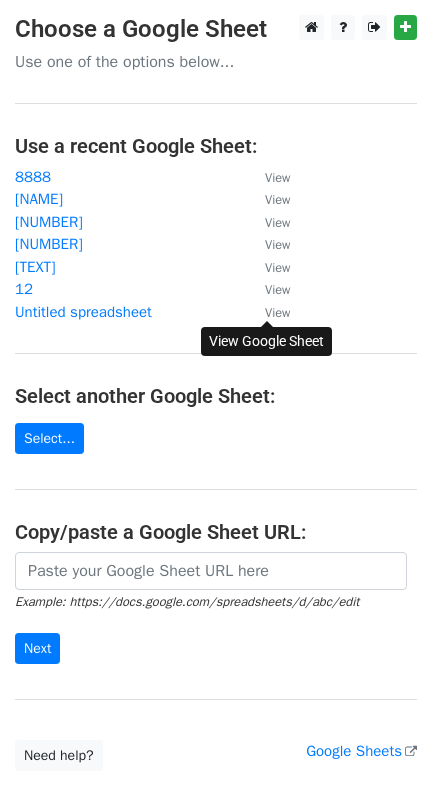 click on "View" at bounding box center [277, 313] 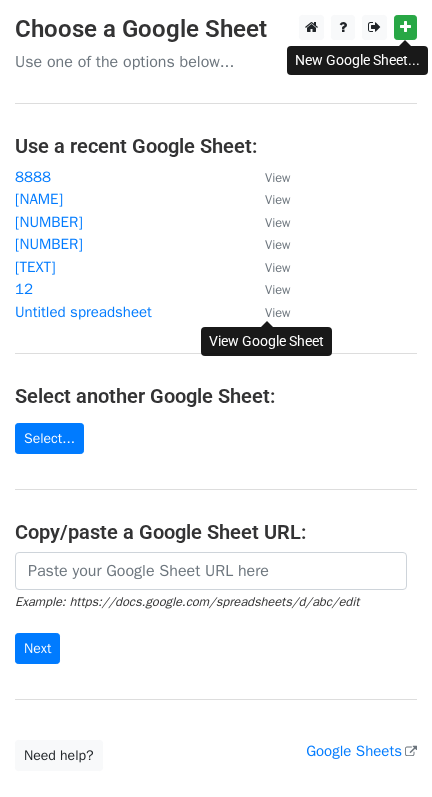 click on "Choose a Google Sheet
Use one of the options below...
Use a recent Google Sheet:
8888
View
kabeh
View
1333
View
11111111
View
Untitled 111
View
12
View
Untitled spreadsheet
View
Select another Google Sheet:
Select...
Copy/paste a Google Sheet URL:
Example:
https://docs.google.com/spreadsheets/d/abc/edit
Next
Google Sheets
Need help?
Help
×
Why do I need to copy/paste a Google Sheet URL?
Normally, MergeMail would show you a list of your Google Sheets to choose from, but because you didn't allow MergeMail access to your Google Drive, it cannot show you a list of your Google Sheets. You can read more about permissions in our  support pages .
If you'd like to see a list of your Google Sheets, you'll need to  sign out of MergeMail
Are your recipients in a CSV or Excel file?" at bounding box center [216, 393] 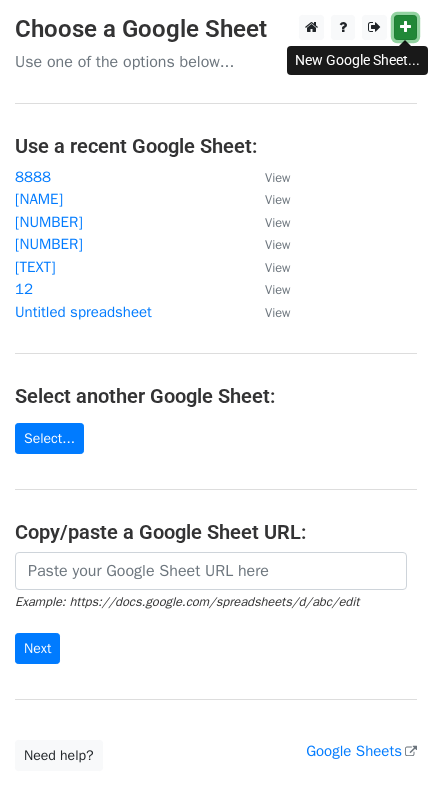 click at bounding box center (405, 27) 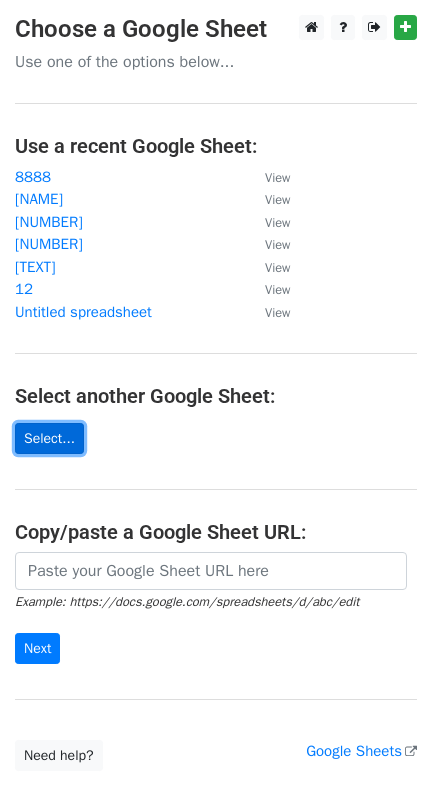 click on "Select..." at bounding box center [49, 438] 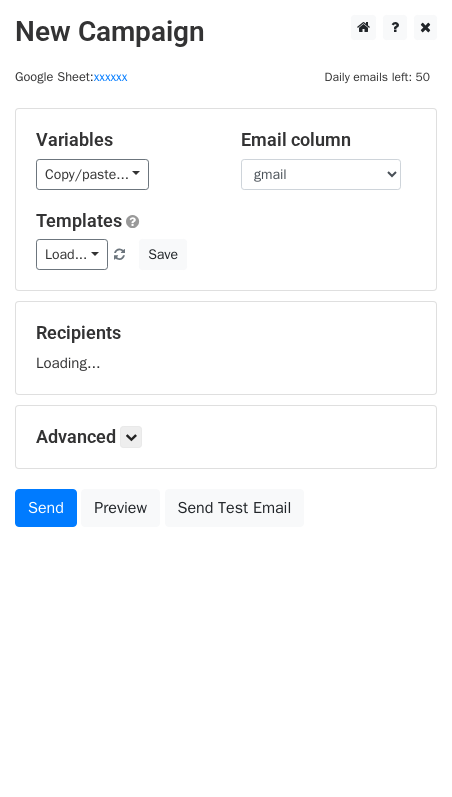 scroll, scrollTop: 0, scrollLeft: 0, axis: both 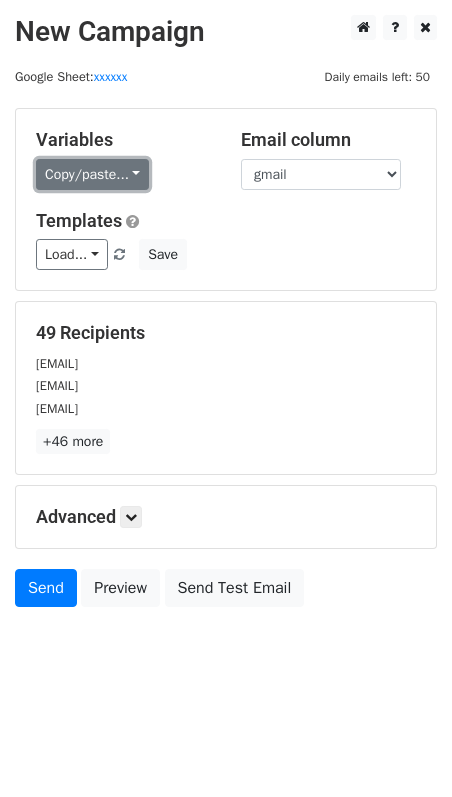 click on "Copy/paste..." at bounding box center [92, 174] 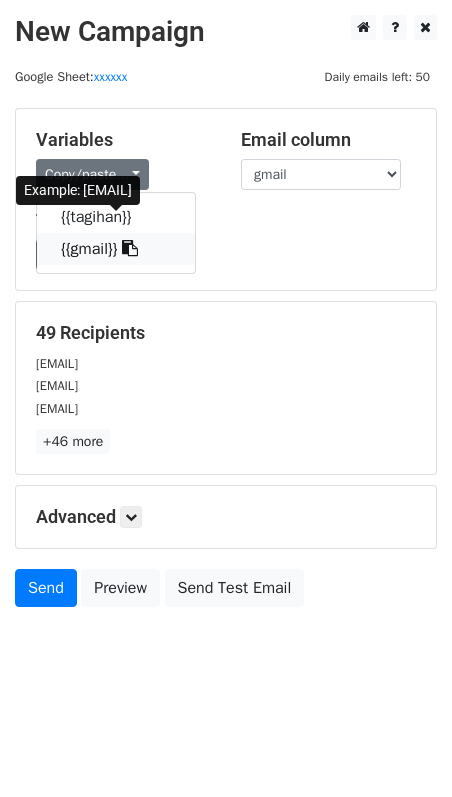 click at bounding box center (130, 248) 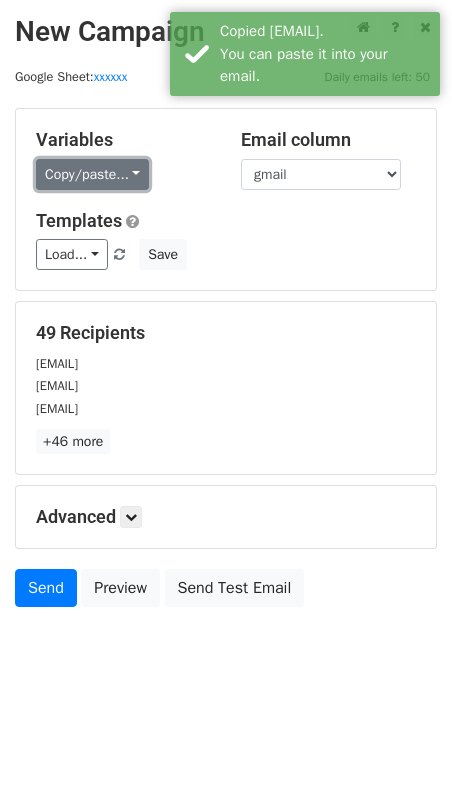 click on "Copy/paste..." at bounding box center (92, 174) 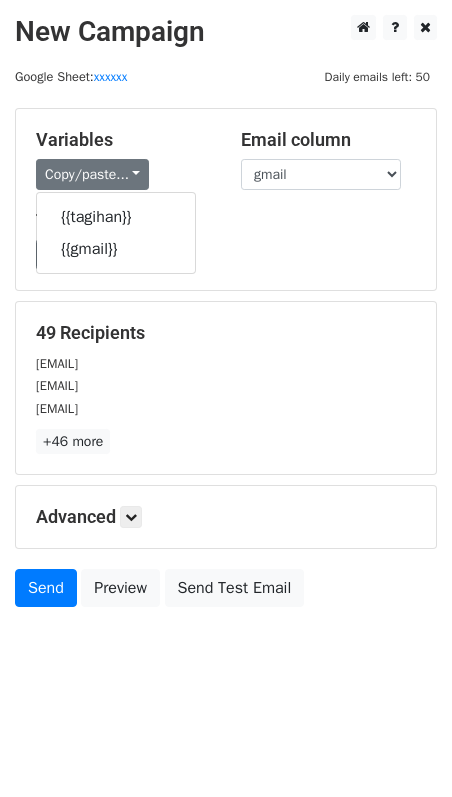click on "delitigan8@gmail.com" at bounding box center (226, 385) 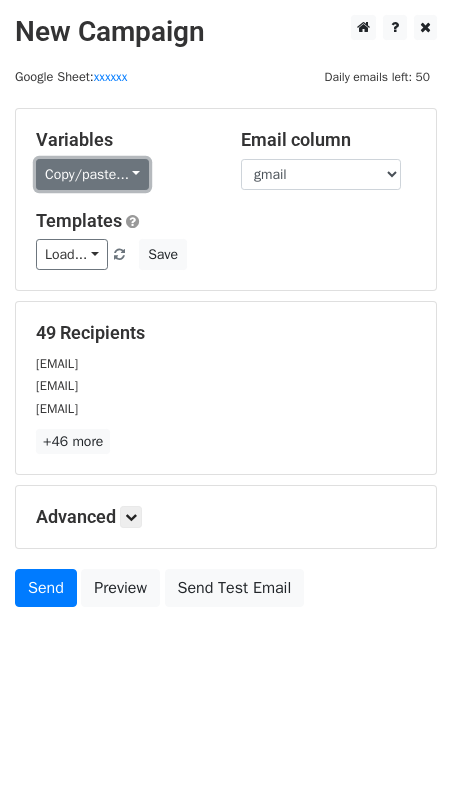 click on "Copy/paste..." at bounding box center [92, 174] 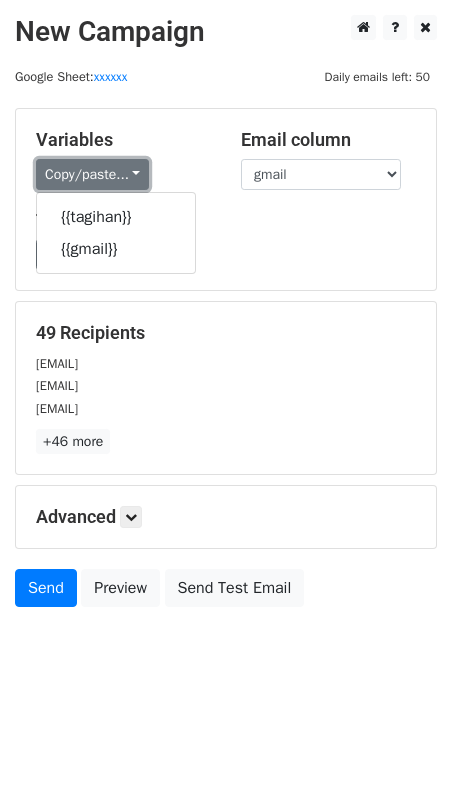 click on "Copy/paste..." at bounding box center [92, 174] 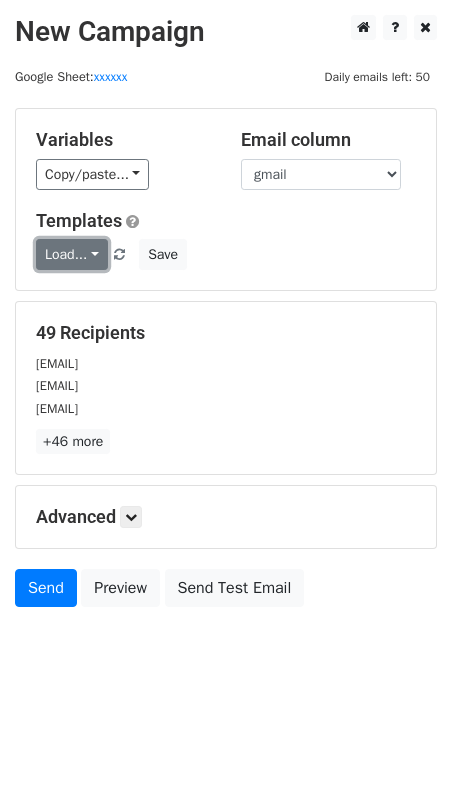 click on "Load..." at bounding box center (72, 254) 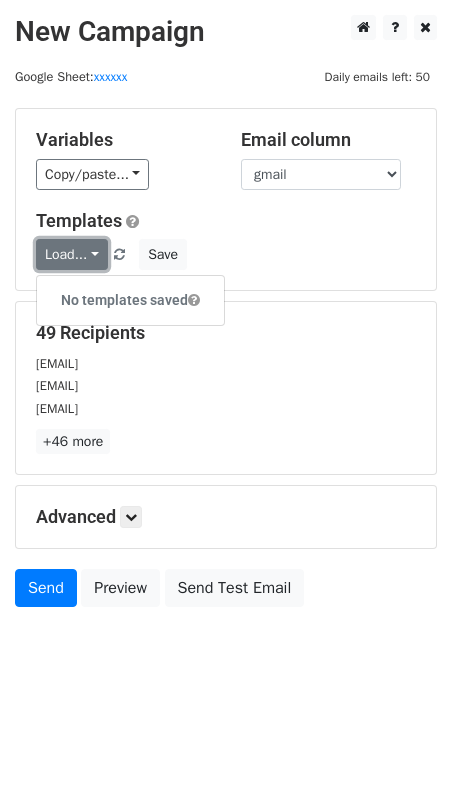 click on "Load..." at bounding box center [72, 254] 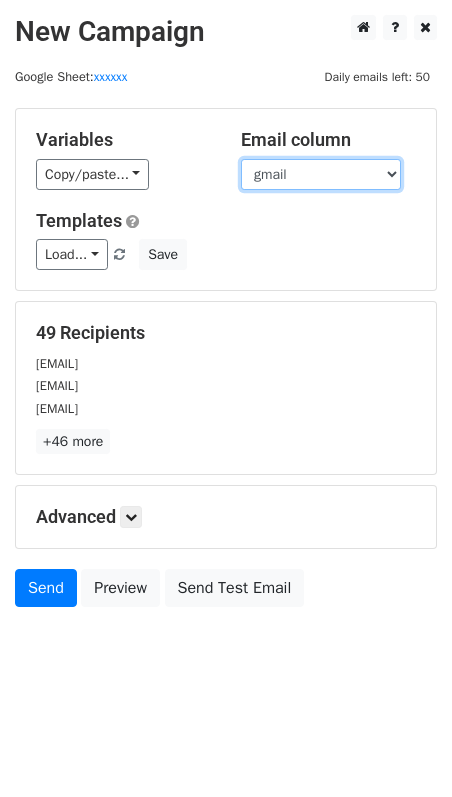 click on "tagihan
gmail" at bounding box center [321, 174] 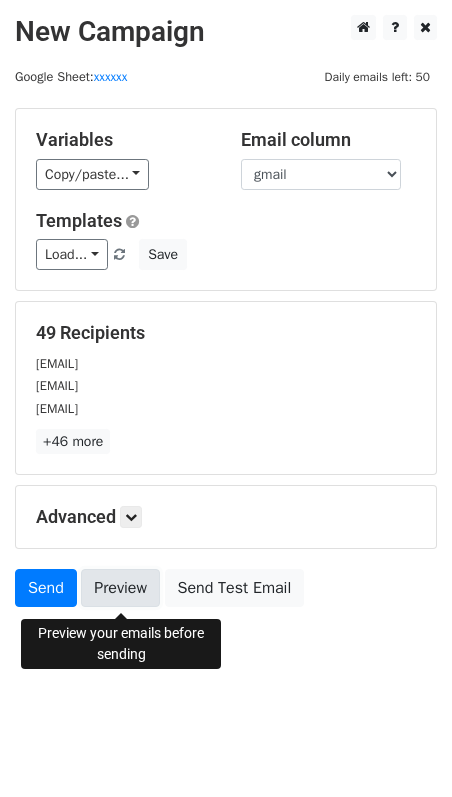click on "Preview" at bounding box center (120, 588) 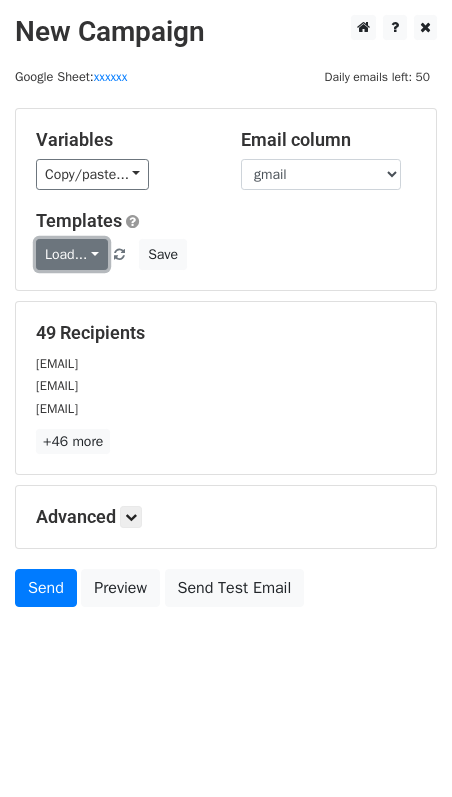 click on "Load..." at bounding box center (72, 254) 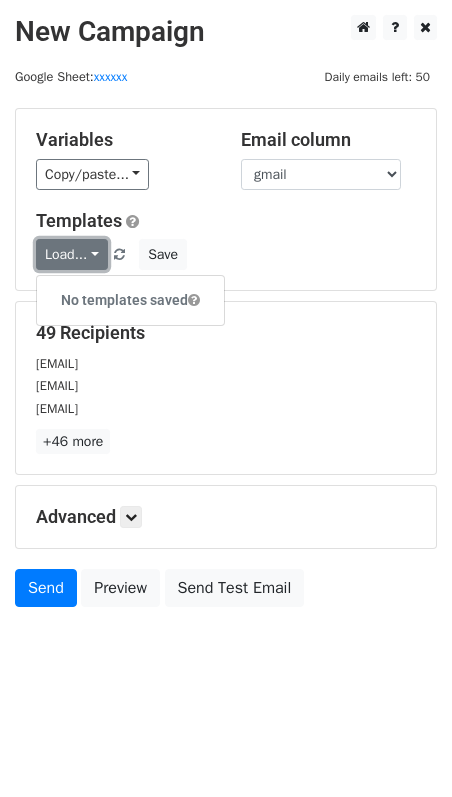 click on "Load..." at bounding box center [72, 254] 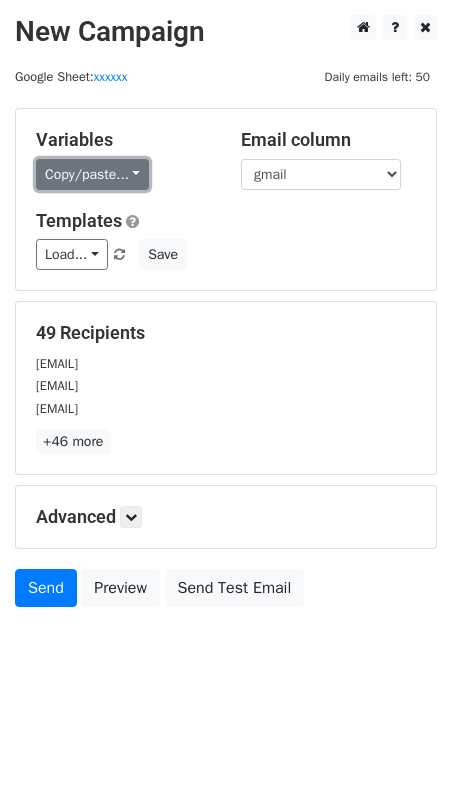 click on "Copy/paste..." at bounding box center [92, 174] 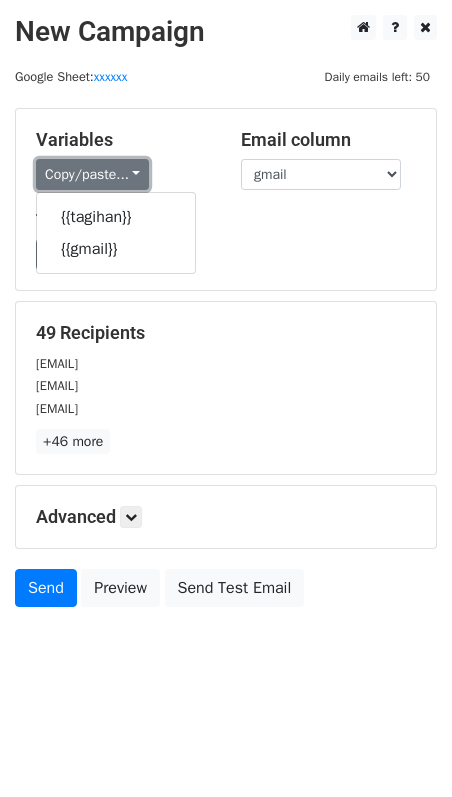 click on "Copy/paste..." at bounding box center (92, 174) 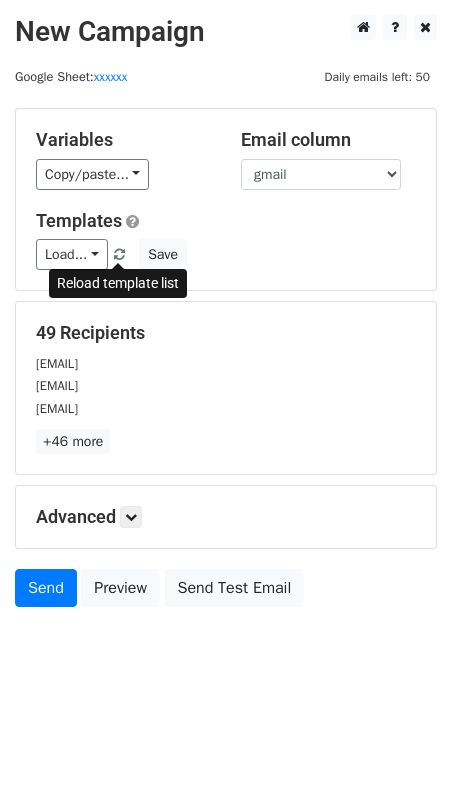 click at bounding box center (119, 255) 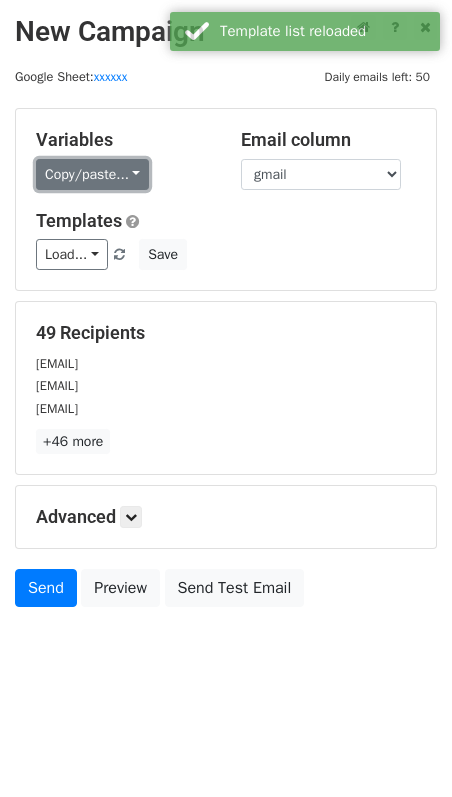 click on "Copy/paste..." at bounding box center (92, 174) 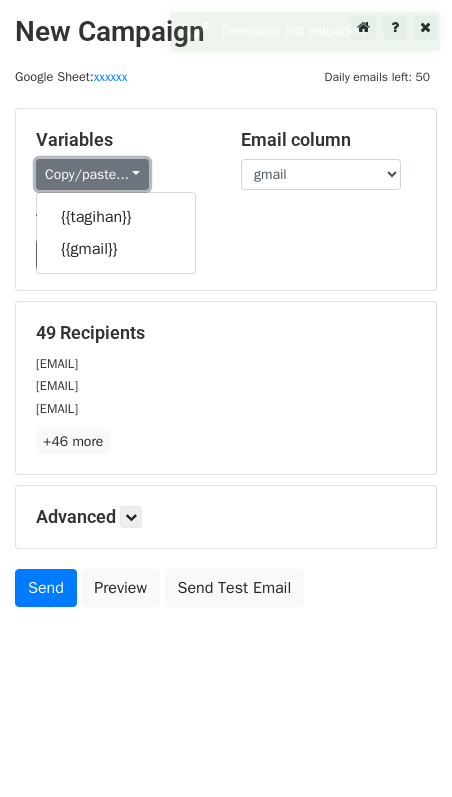 click on "Copy/paste..." at bounding box center [92, 174] 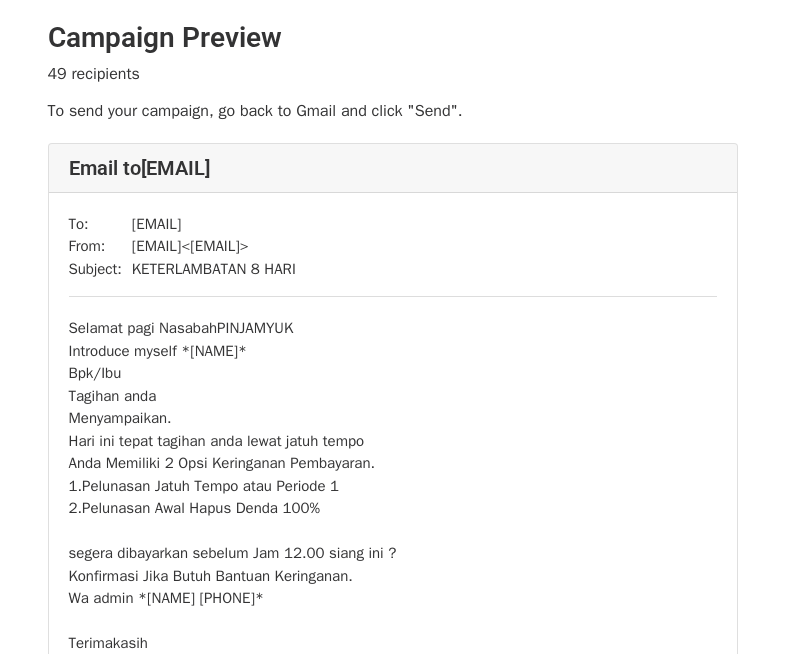 scroll, scrollTop: 0, scrollLeft: 0, axis: both 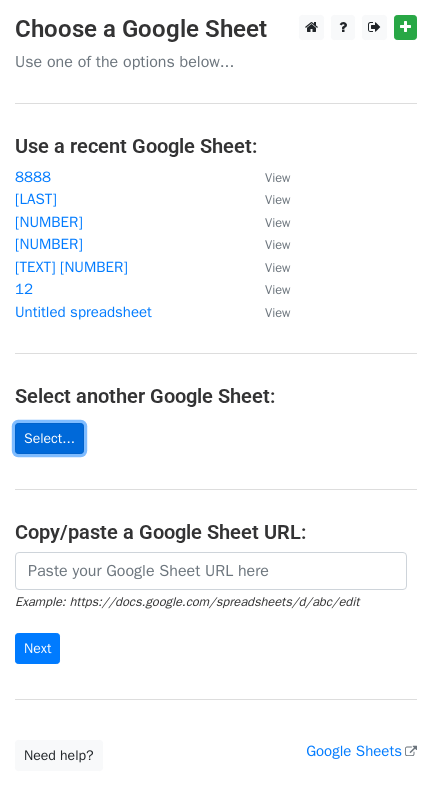 click on "Select..." at bounding box center [49, 438] 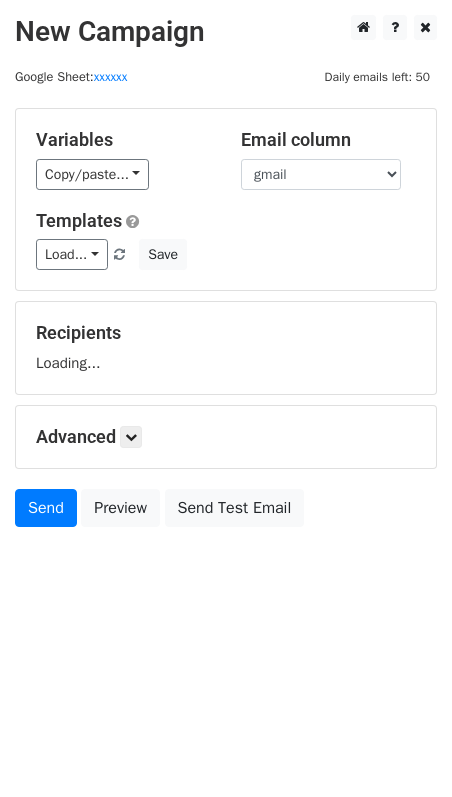 scroll, scrollTop: 0, scrollLeft: 0, axis: both 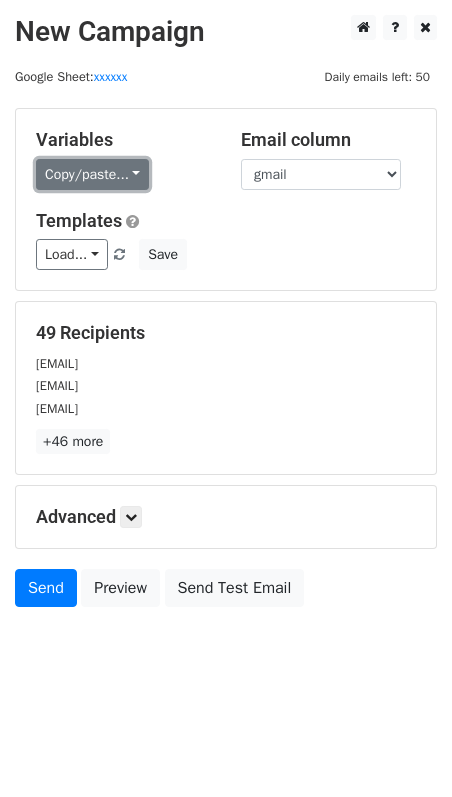 click on "Copy/paste..." at bounding box center [92, 174] 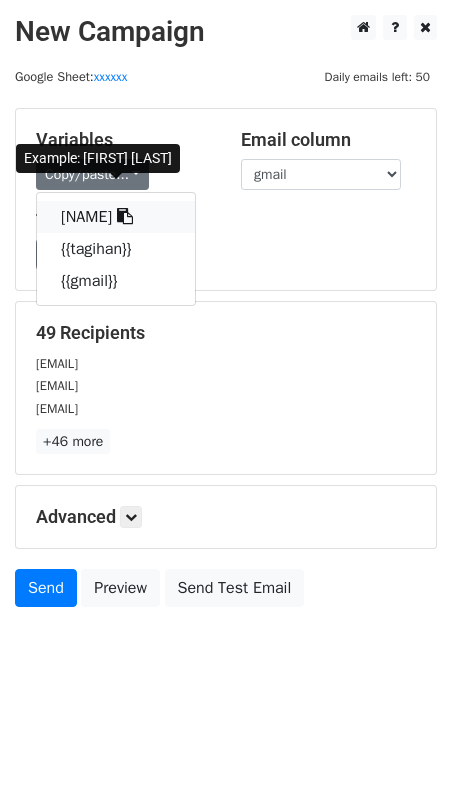 click at bounding box center (125, 216) 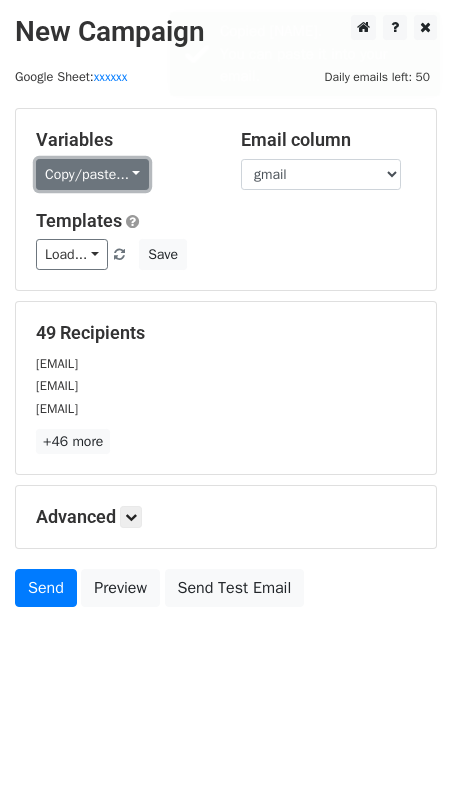 click on "Copy/paste..." at bounding box center (92, 174) 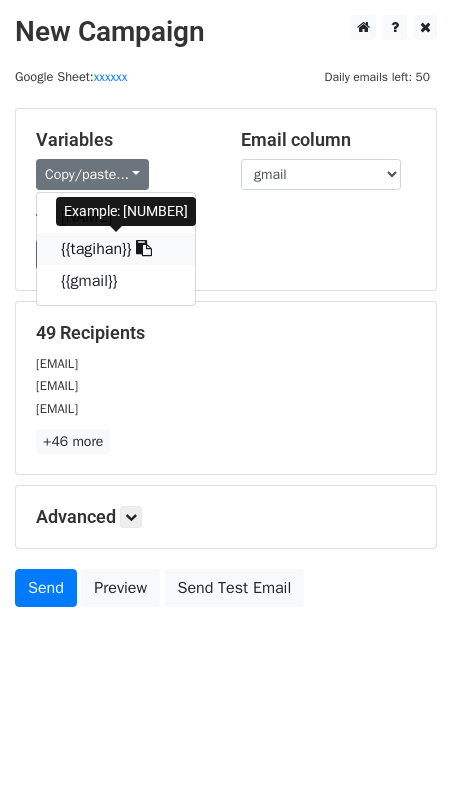 click at bounding box center (144, 248) 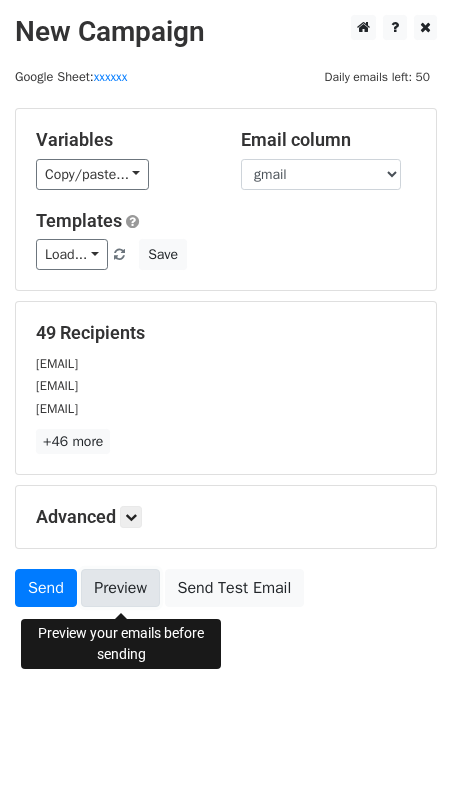 click on "Preview" at bounding box center (120, 588) 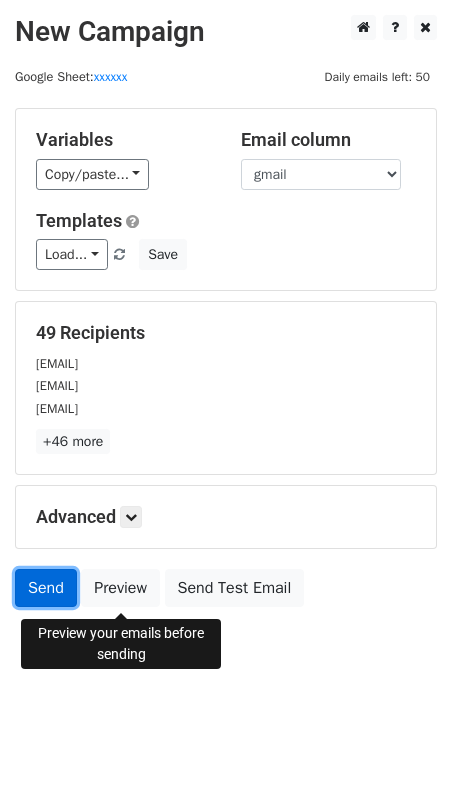 click on "Send" at bounding box center (46, 588) 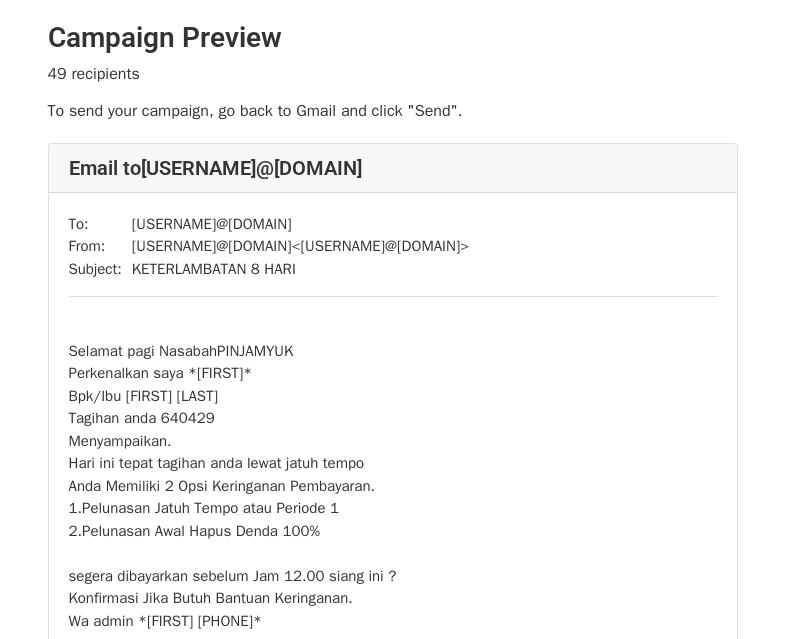 scroll, scrollTop: 0, scrollLeft: 0, axis: both 